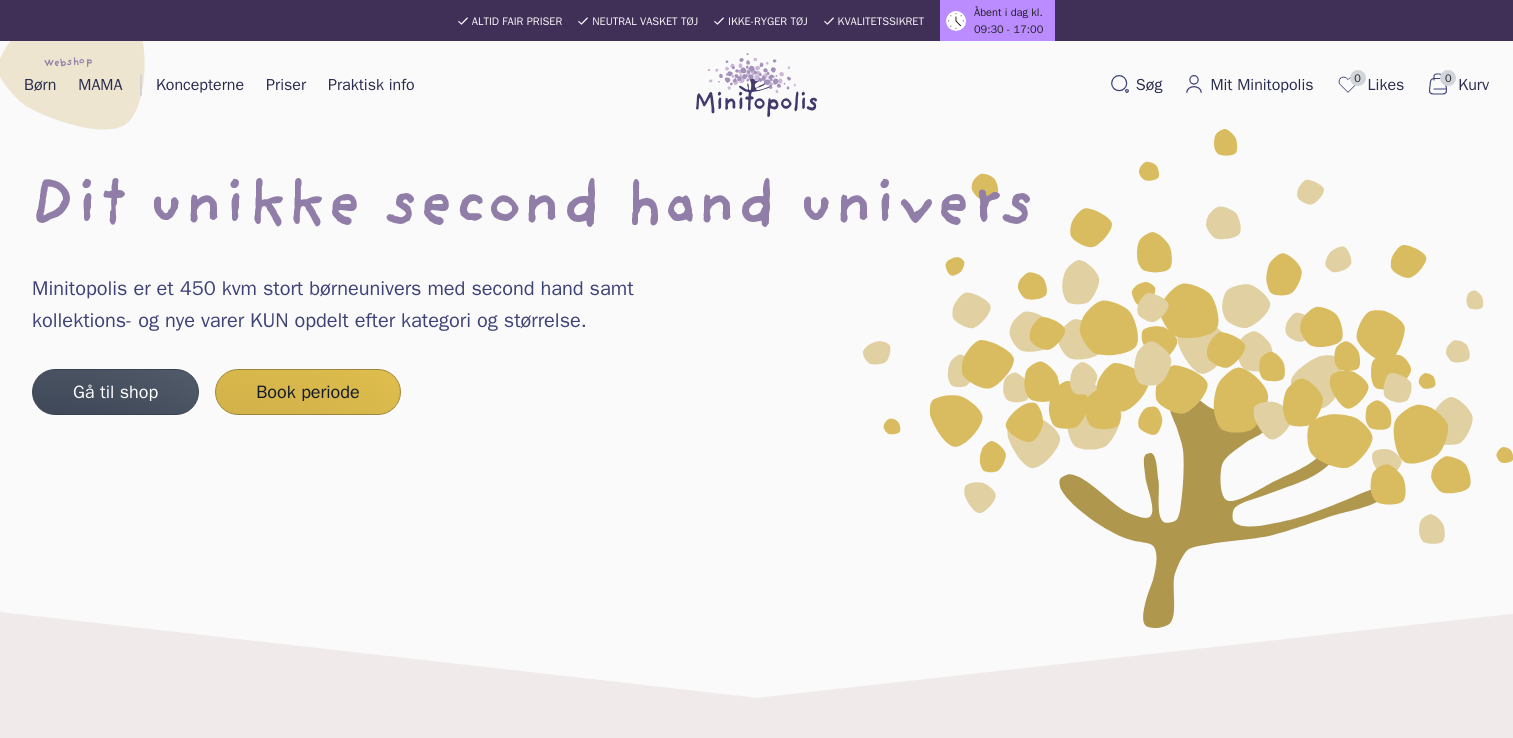 scroll, scrollTop: 0, scrollLeft: 0, axis: both 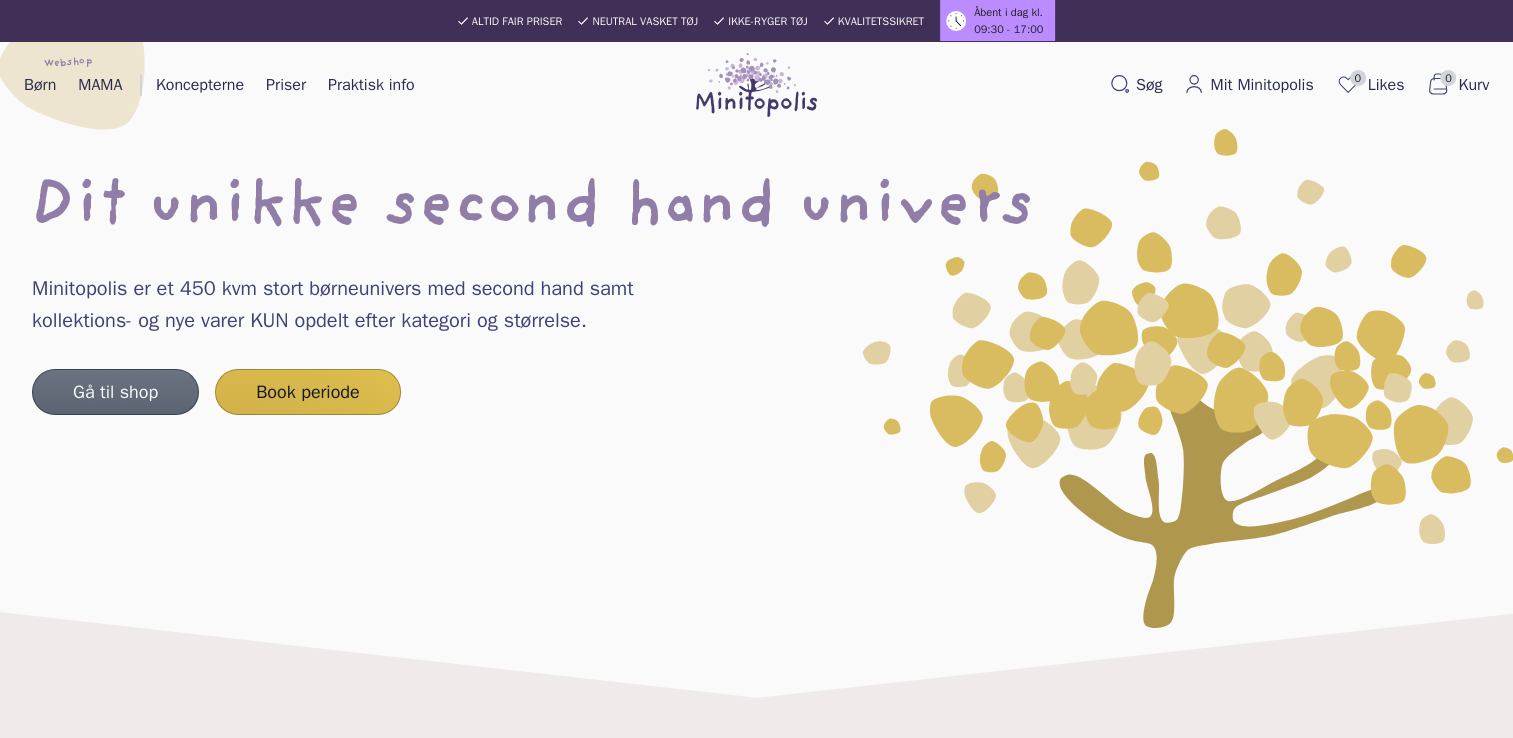 click on "Gå til shop" at bounding box center (115, 392) 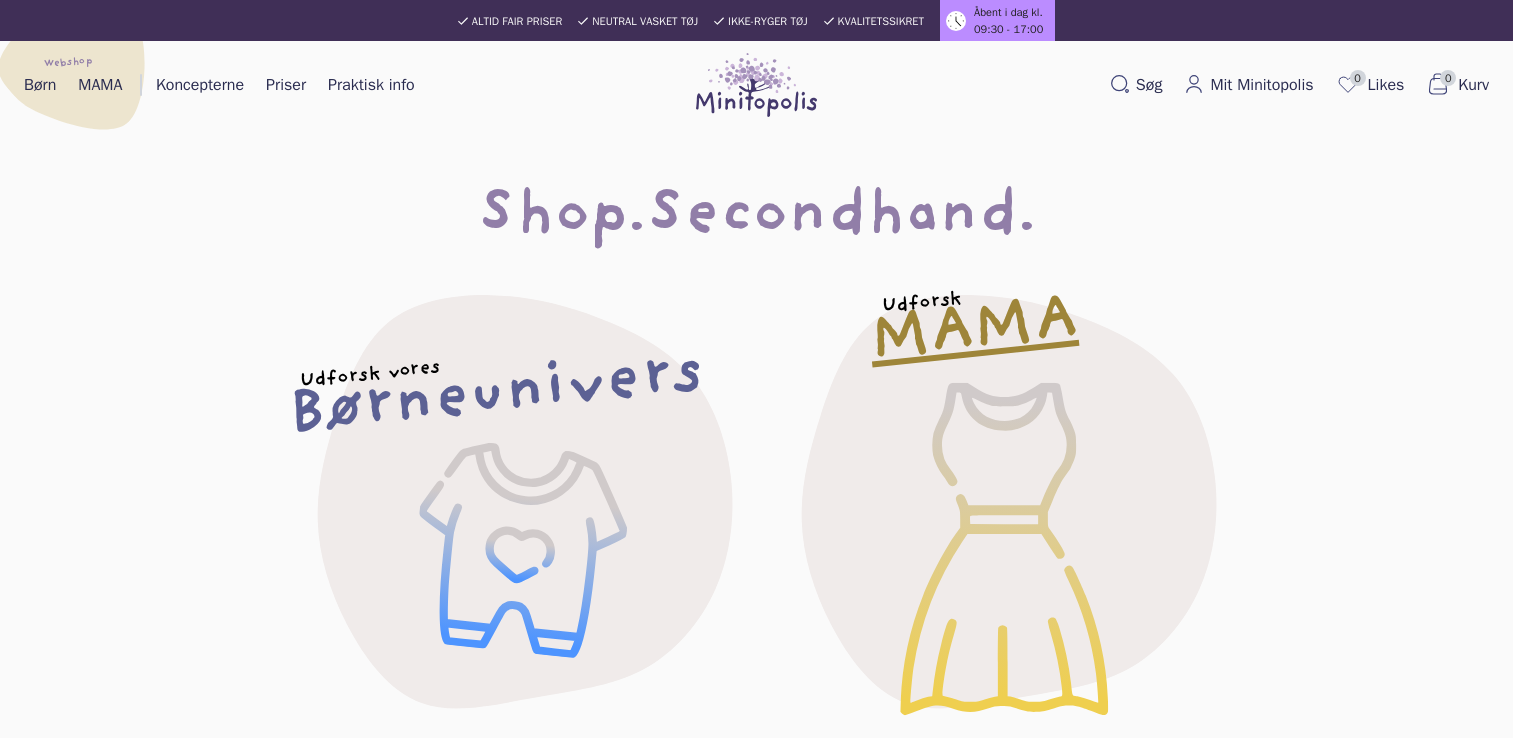 scroll, scrollTop: 0, scrollLeft: 0, axis: both 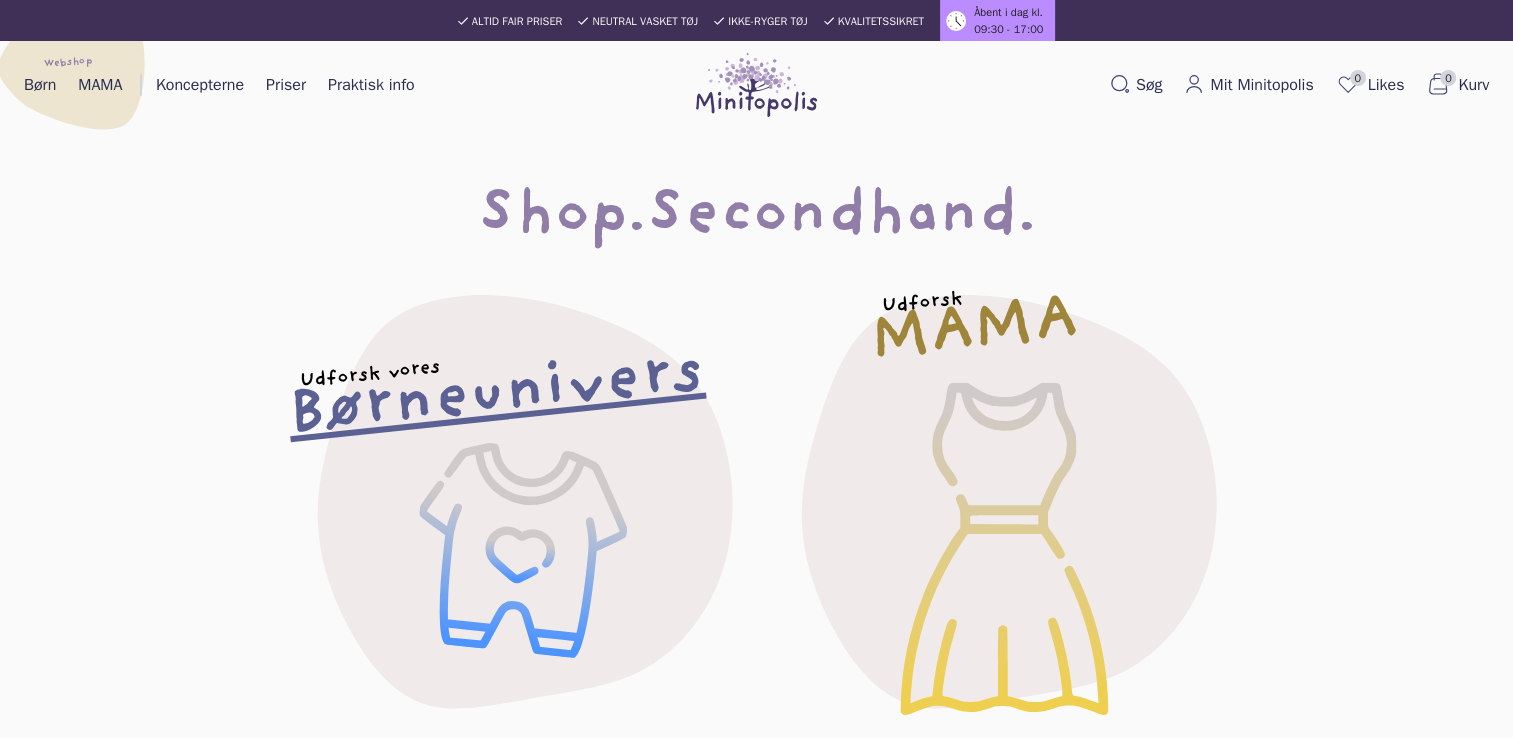 click on "Børneunivers" at bounding box center [496, 395] 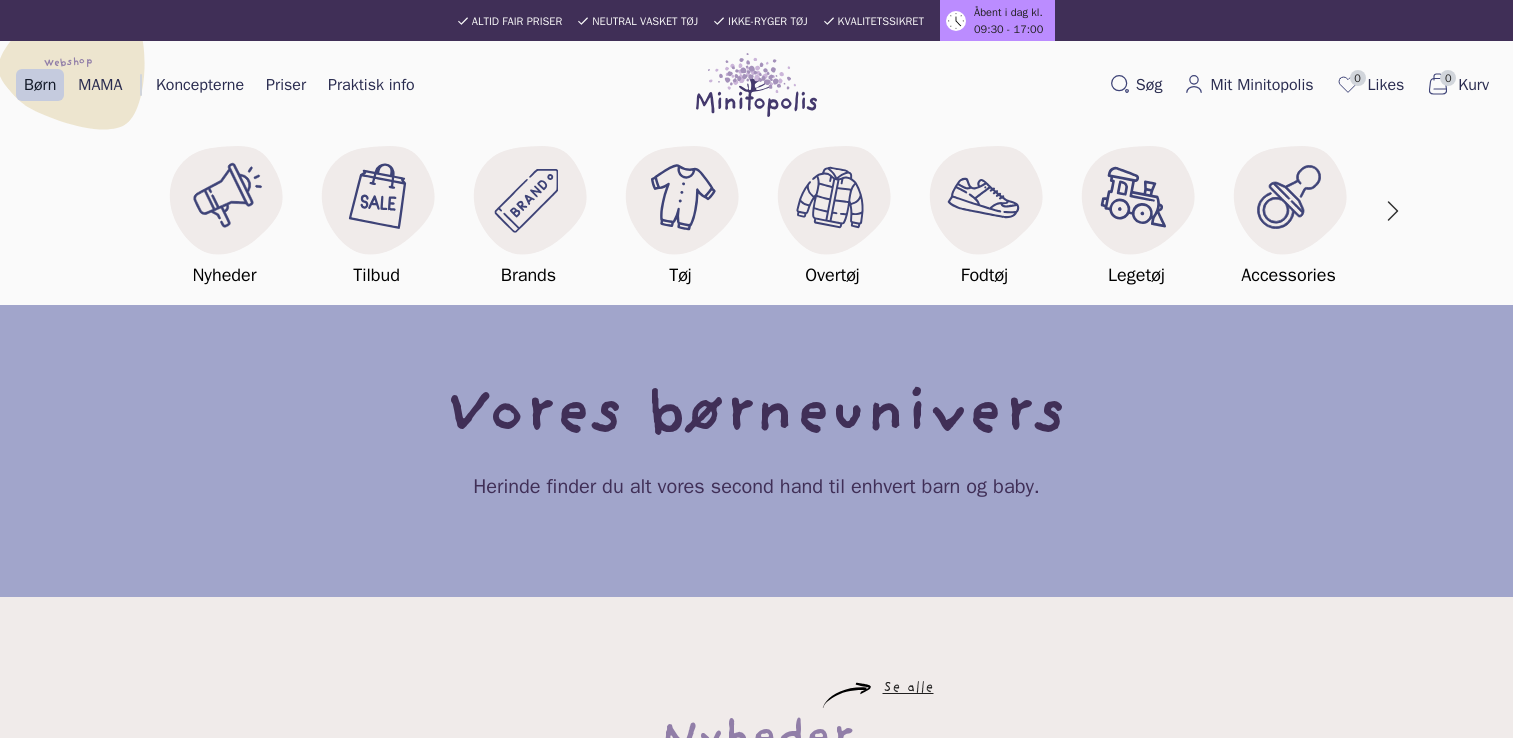 scroll, scrollTop: 0, scrollLeft: 0, axis: both 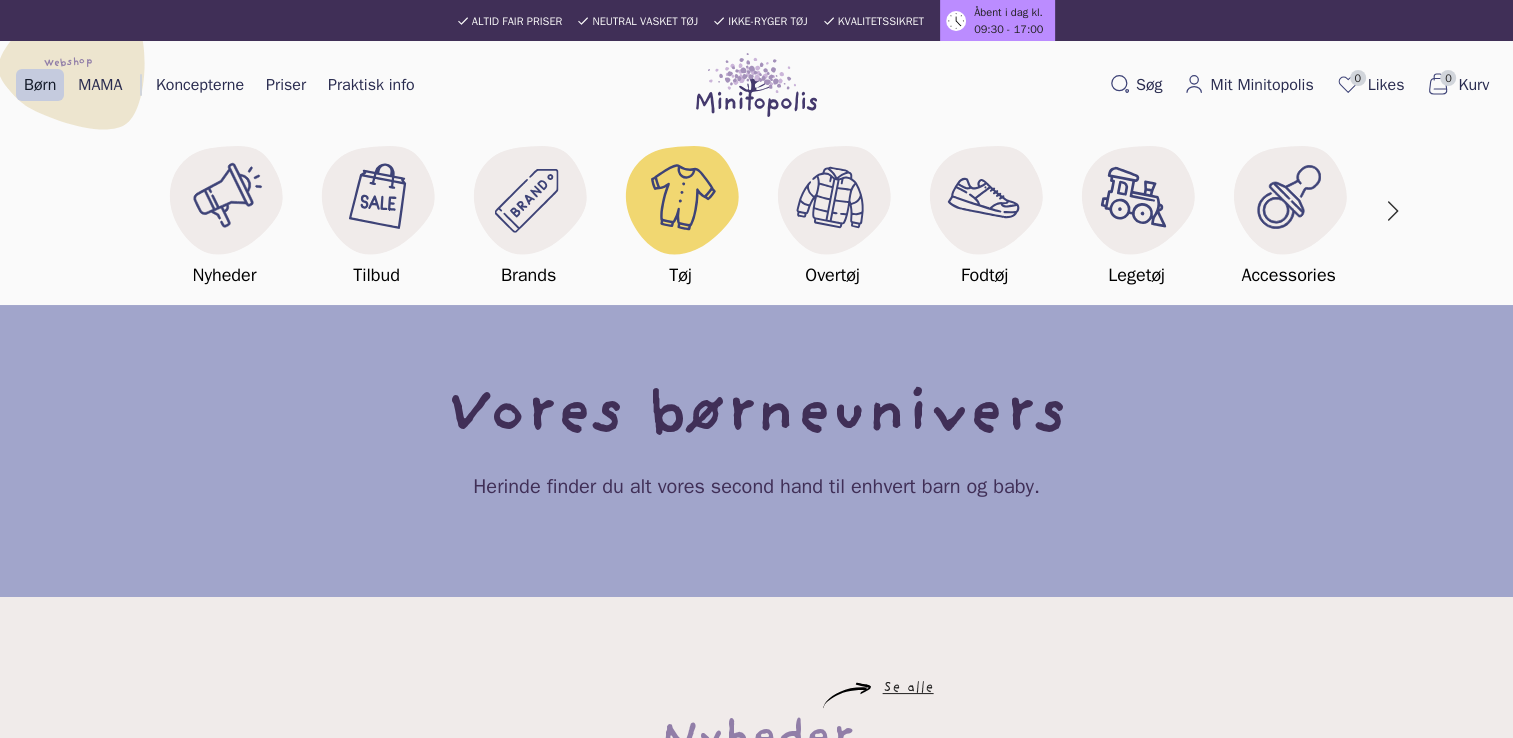 click 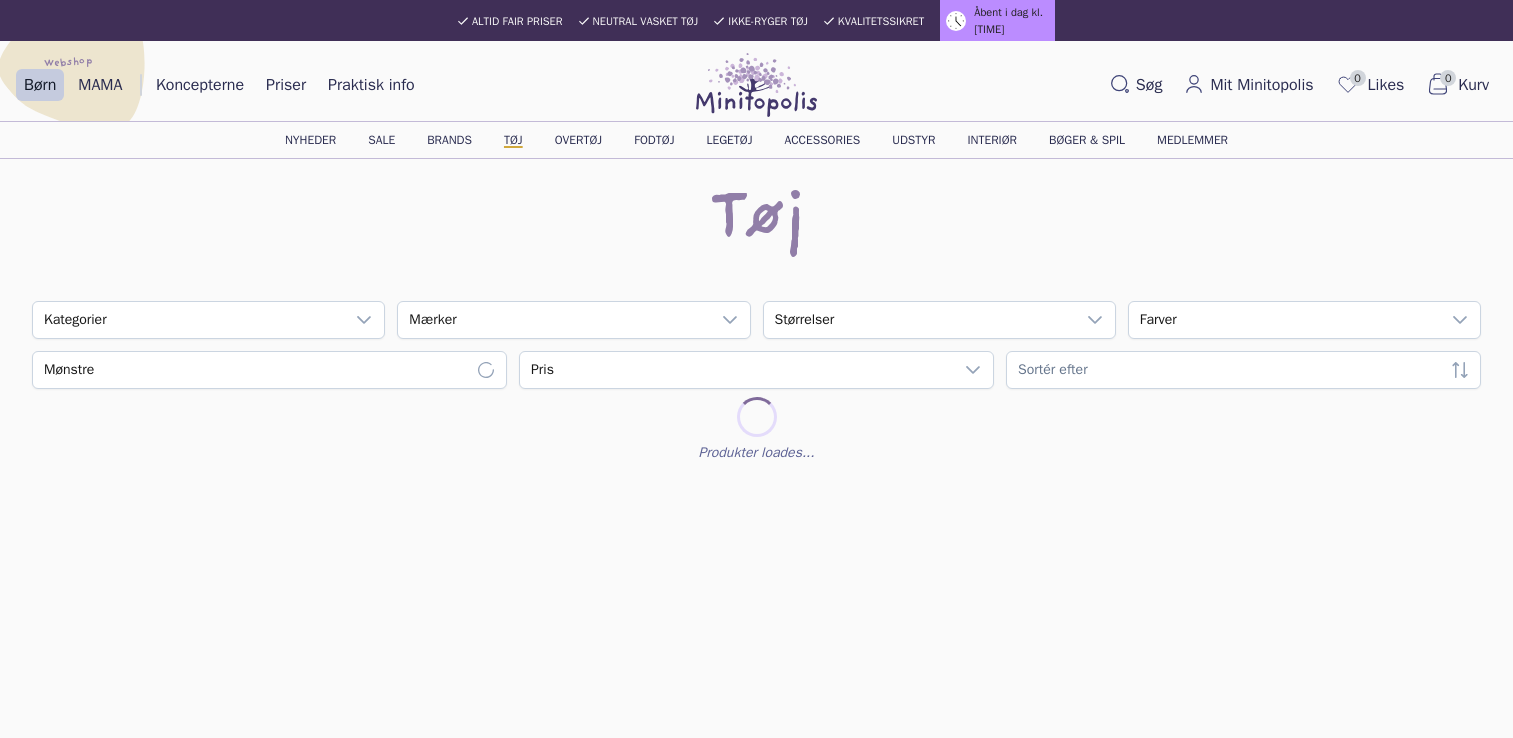 scroll, scrollTop: 0, scrollLeft: 0, axis: both 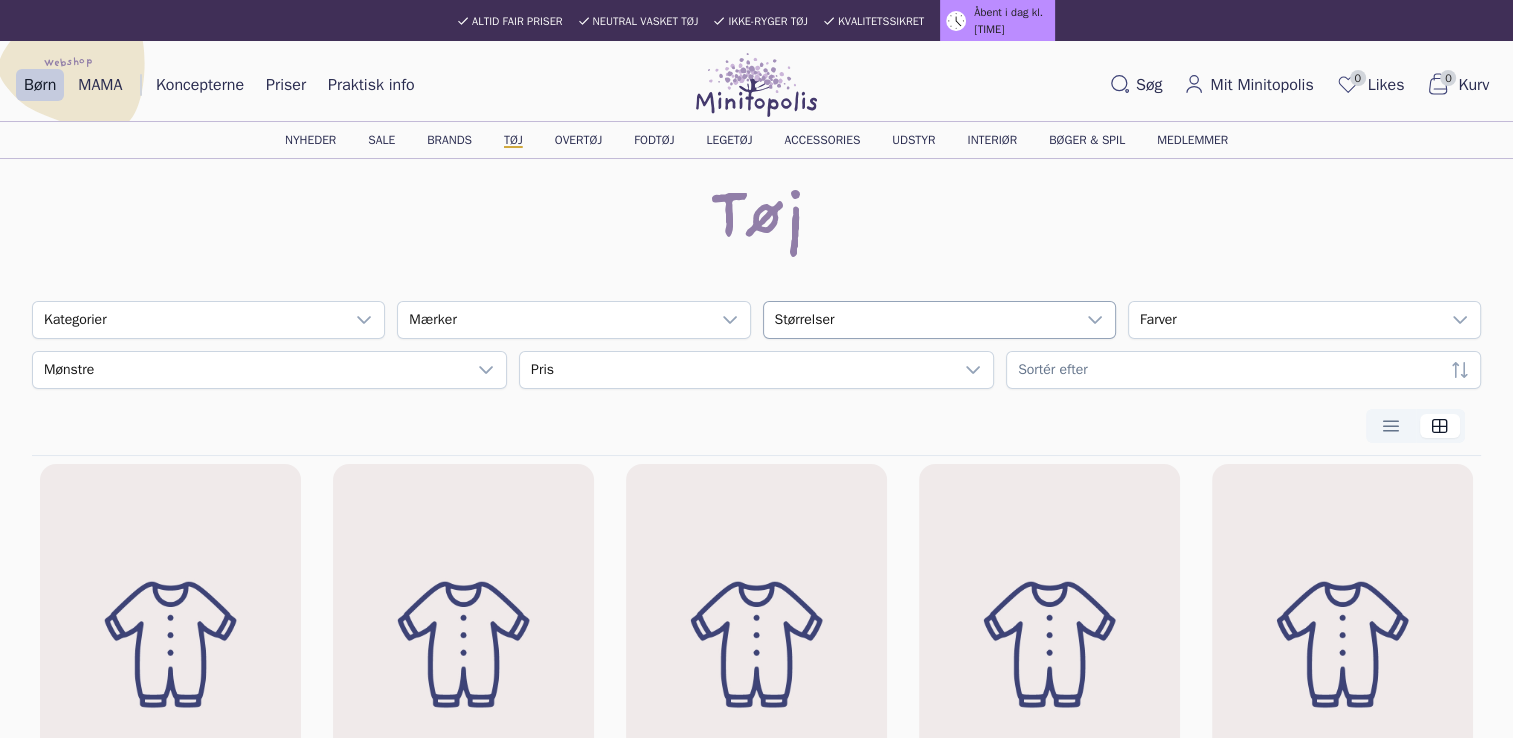 click on "empty" at bounding box center [919, 320] 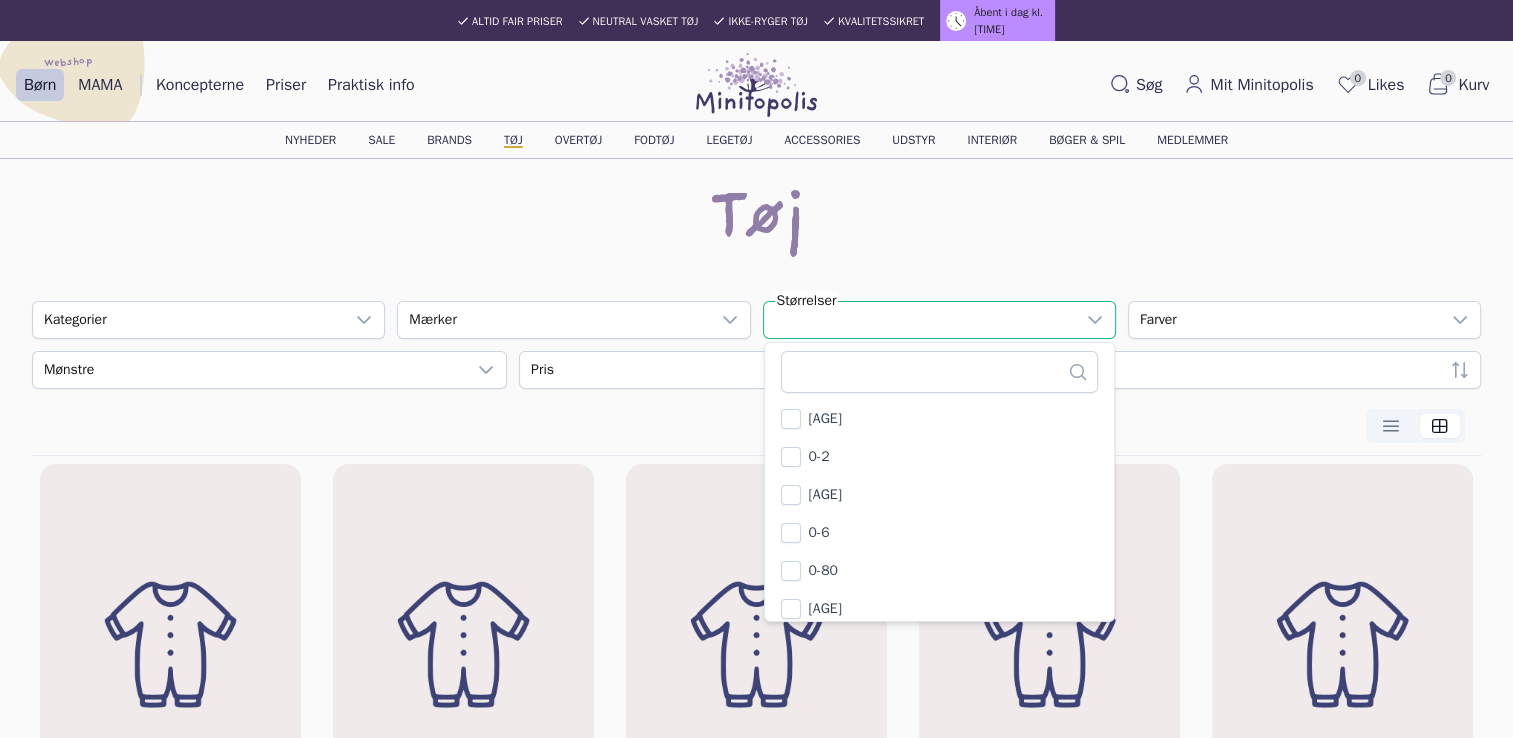 scroll, scrollTop: 20, scrollLeft: 123, axis: both 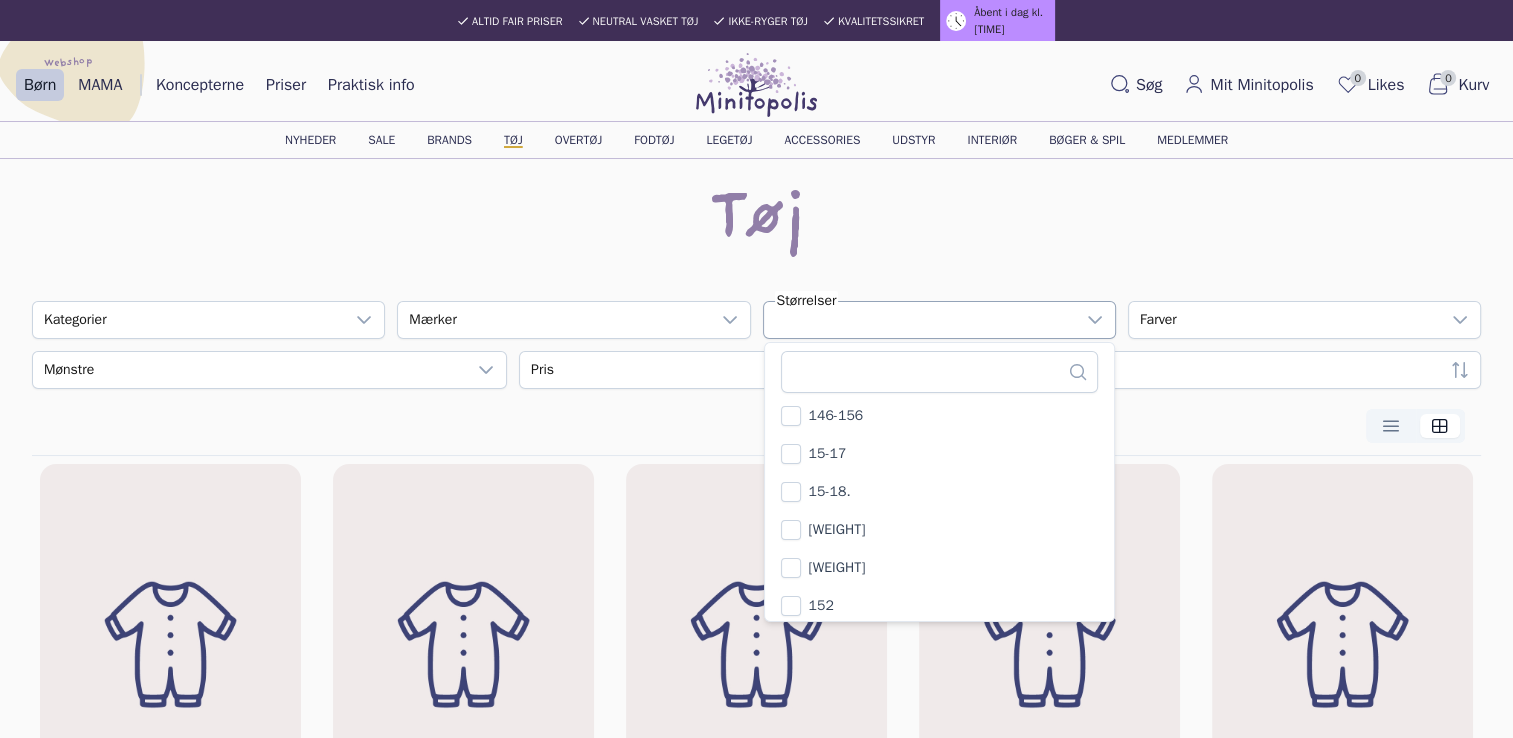 click on "146-156" 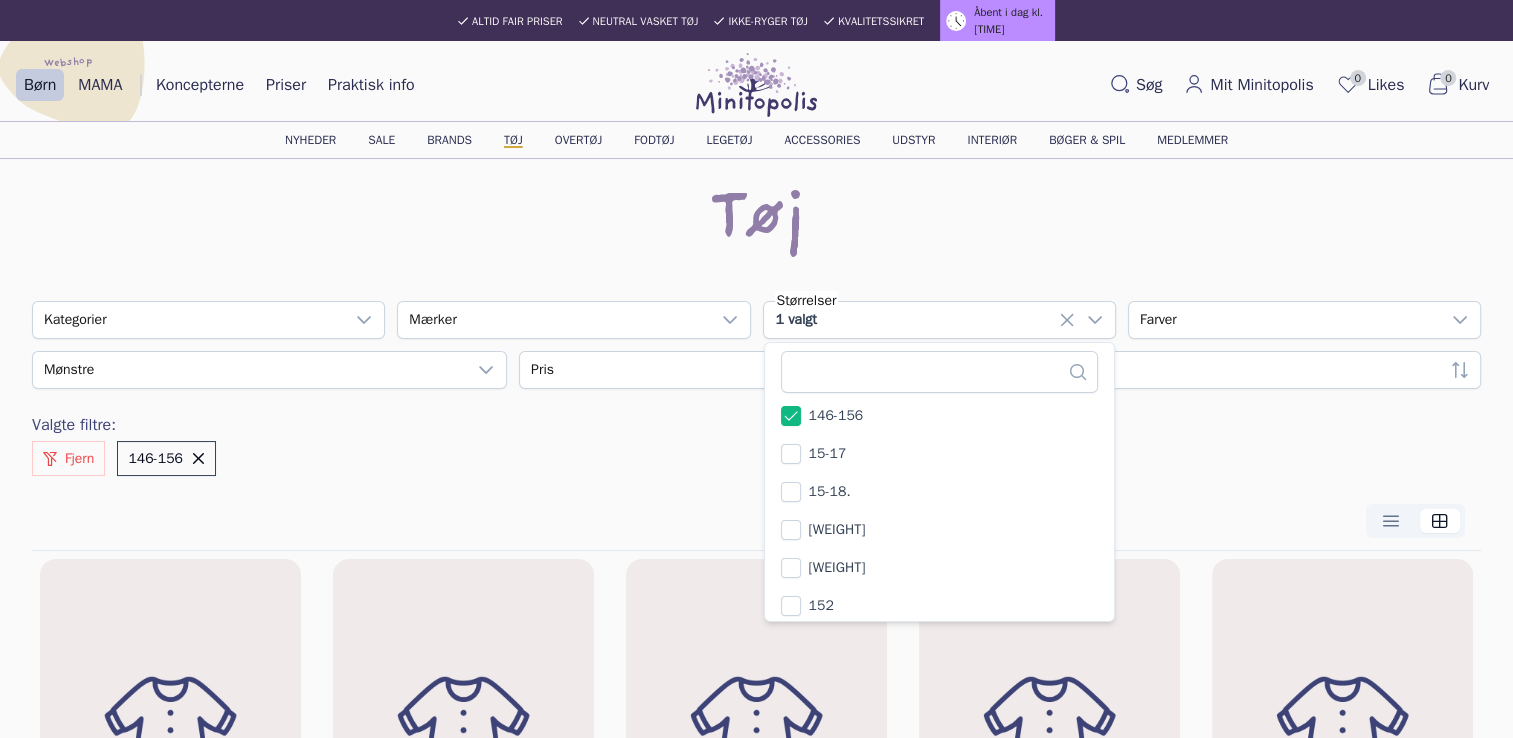 click on "empty Kategorier empty Mærker 1 valgt 210 results are available 0-1 0-2 0-2 år 0-6 0-80 1-2 år 1-4 mdr 100 104 104-110 104-116 104-122 110 110-116 110-122 110-128 114 116 116-122 116-128 120x200 122 122-128 126 128 128-134 128-140 134 134-140 137-147 138 140 140-146 140-152 146 146-156 15-17 15-18. 15-18kg 15-30 kg 152 152-158 158 16 16-17 16-30 kg 164 17 17-19 17-30 kg 176 18 18-19 18-20 19 19-20 19-21 19-22 2 stk 2-3 år 2-6 m 2-6 måneder 20 20-21 20-22 20-23 21 21x30cm 22 22-23 22-24 22,5 23 23-24 23-26 23,5 24 24-25 24-26 25 25-26 25-28 26 26-27 26-29 27 27-28 27,5 28 28-31 28/32 29 29-33 29,5 3-5 3-6 30 31 31-32 31-34 32 32-35 33 33,5 34 35 36 37 38 39 39/41 4-5 4-9 months 40 40-42 40x45 41 42 43 44 44-46 45-47 46-48 46-51 47-49 47-49 cm 49 50 50-116 50-52 50-56 50-62 50-68 50-80 51-52 51-53 52 52-54 54 56 56-116 56-62 56-68 56-74 56-92 6 - 18 måneder 6 mdr+ 6-12 månder 6-12 måneder 6-8 år 6-9 år 60 62 62-68 62-74 68 68-74 68-80 68-86 68-98 68/74 7-15kg 70 74 74-80 74-86 74/80 80 80-86 80-92 86" at bounding box center (756, 946) 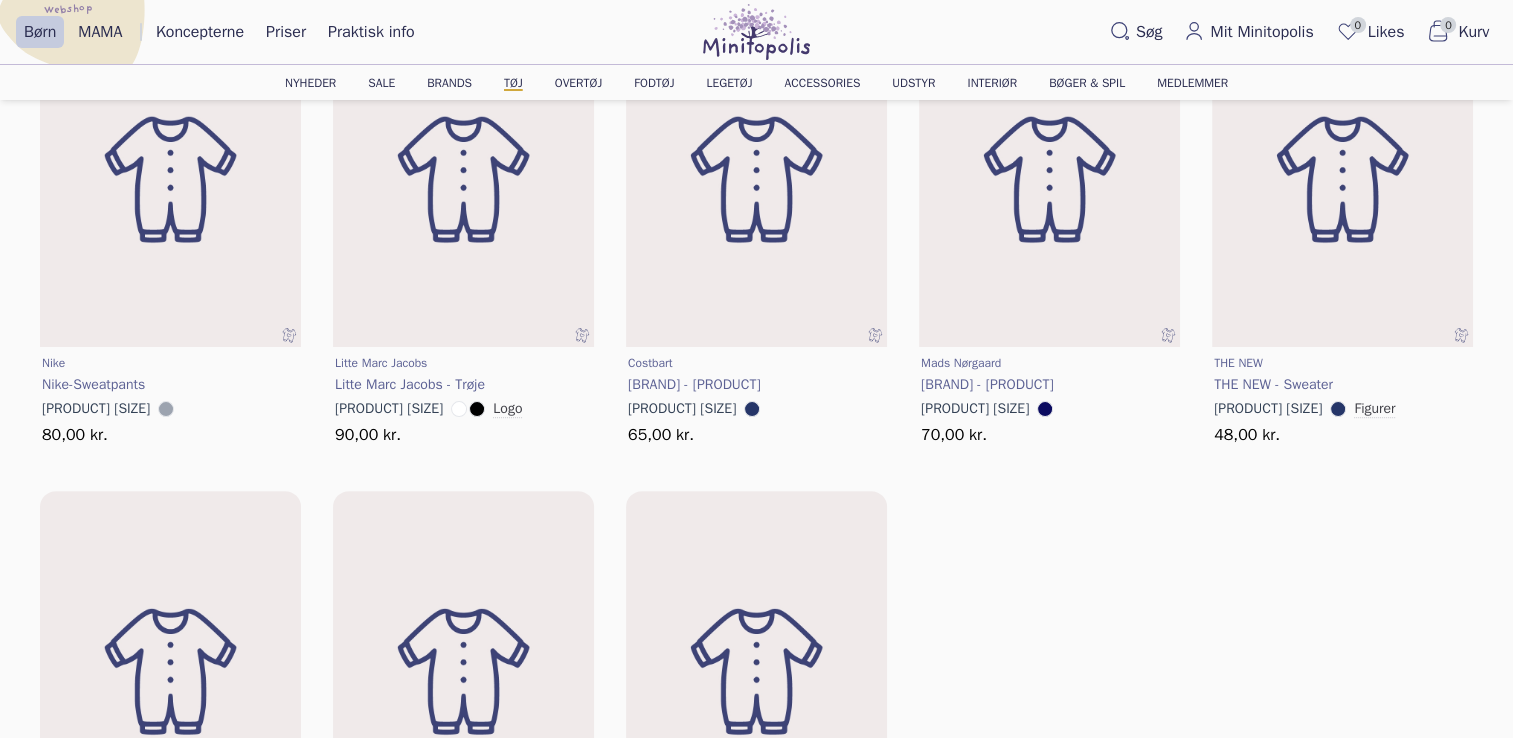 scroll, scrollTop: 833, scrollLeft: 0, axis: vertical 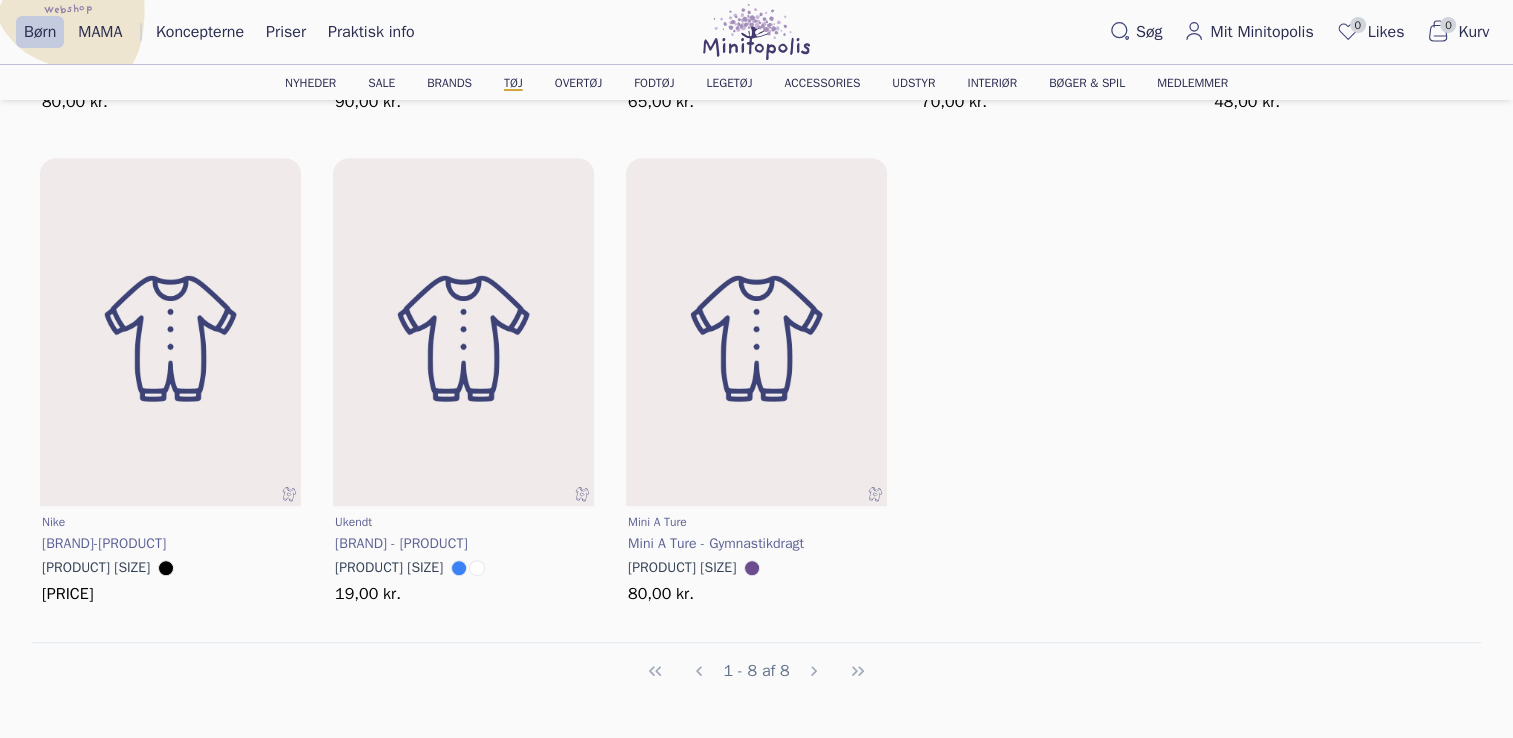 click on "1 - 8 af 8" 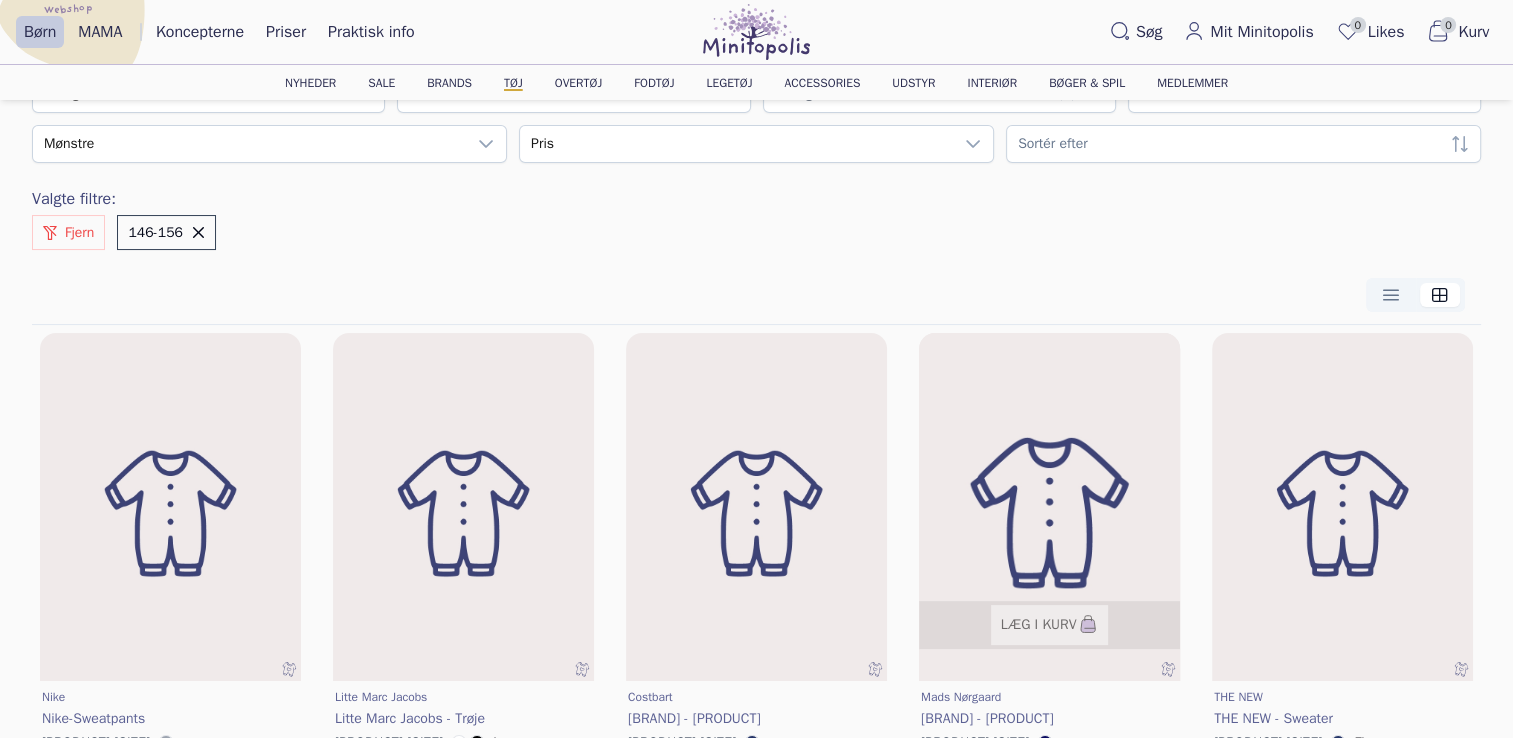 scroll, scrollTop: 500, scrollLeft: 0, axis: vertical 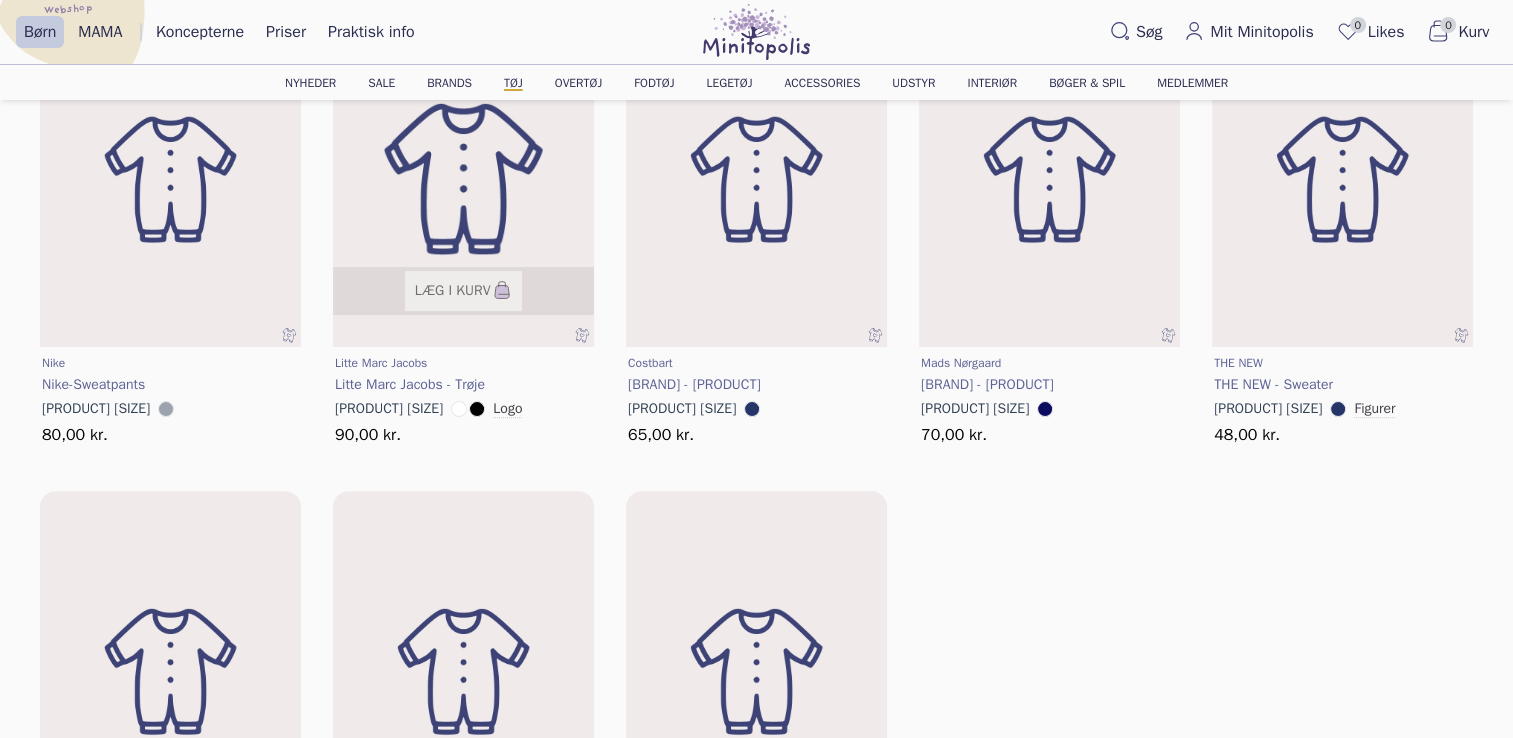 click at bounding box center [463, 179] 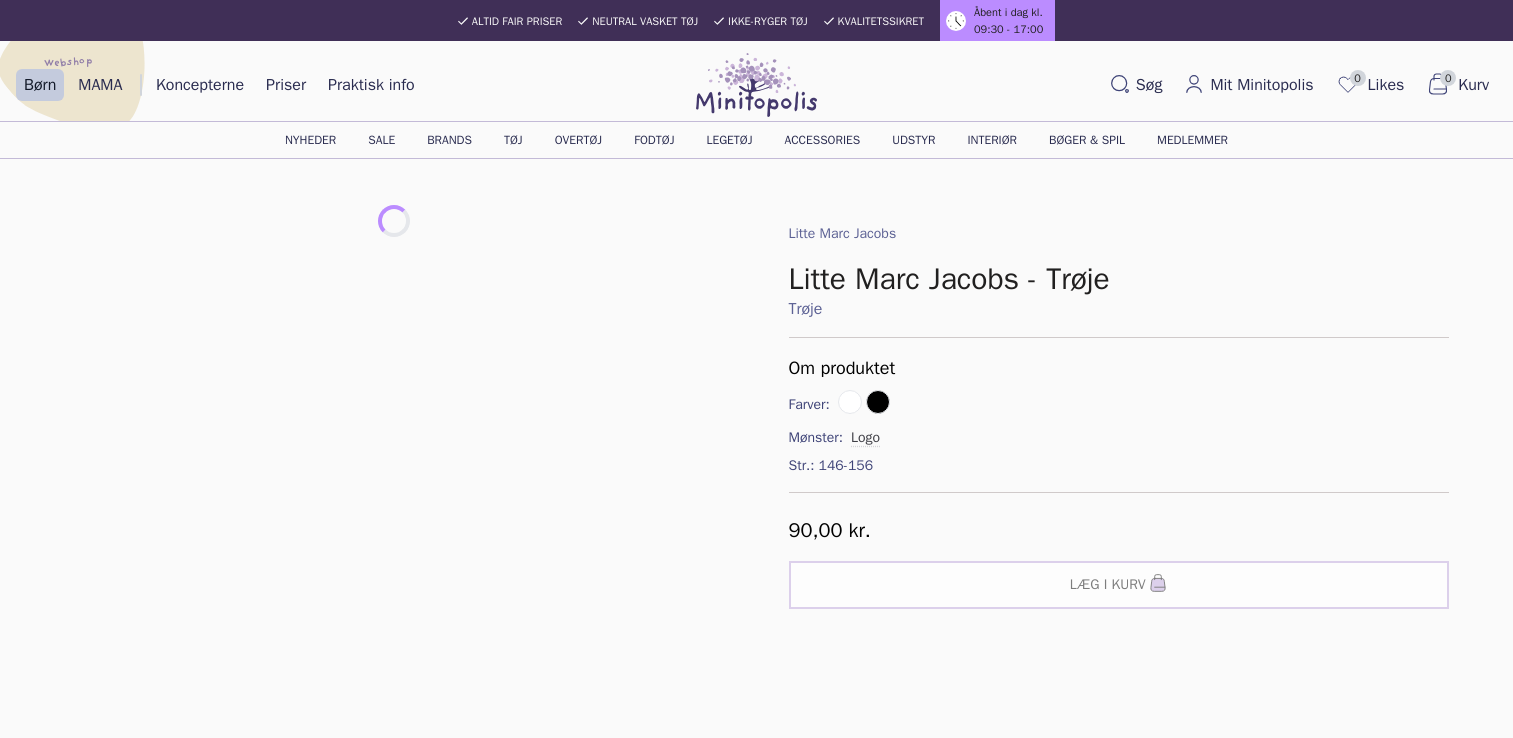 scroll, scrollTop: 0, scrollLeft: 0, axis: both 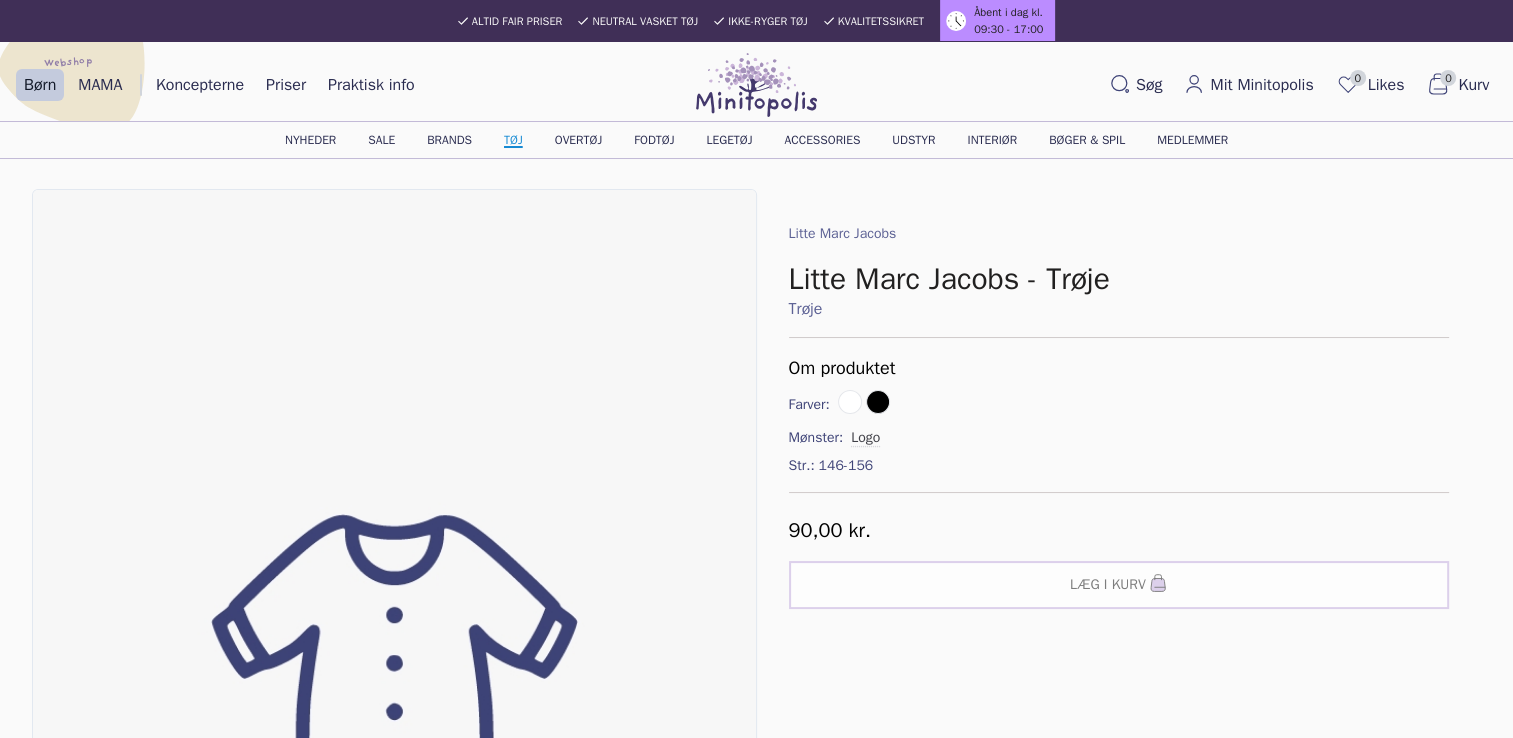click on "Tøj" at bounding box center [513, 140] 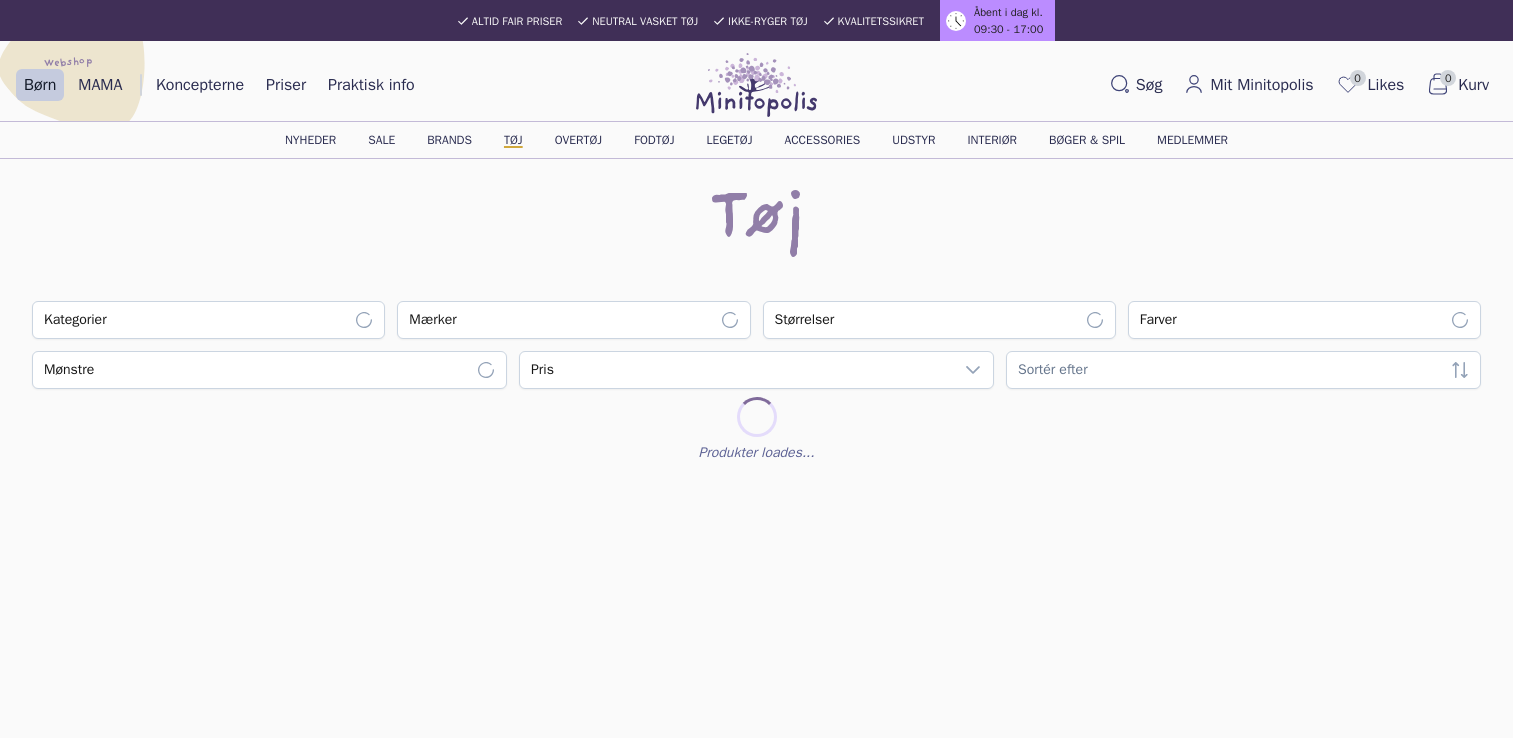 scroll, scrollTop: 0, scrollLeft: 0, axis: both 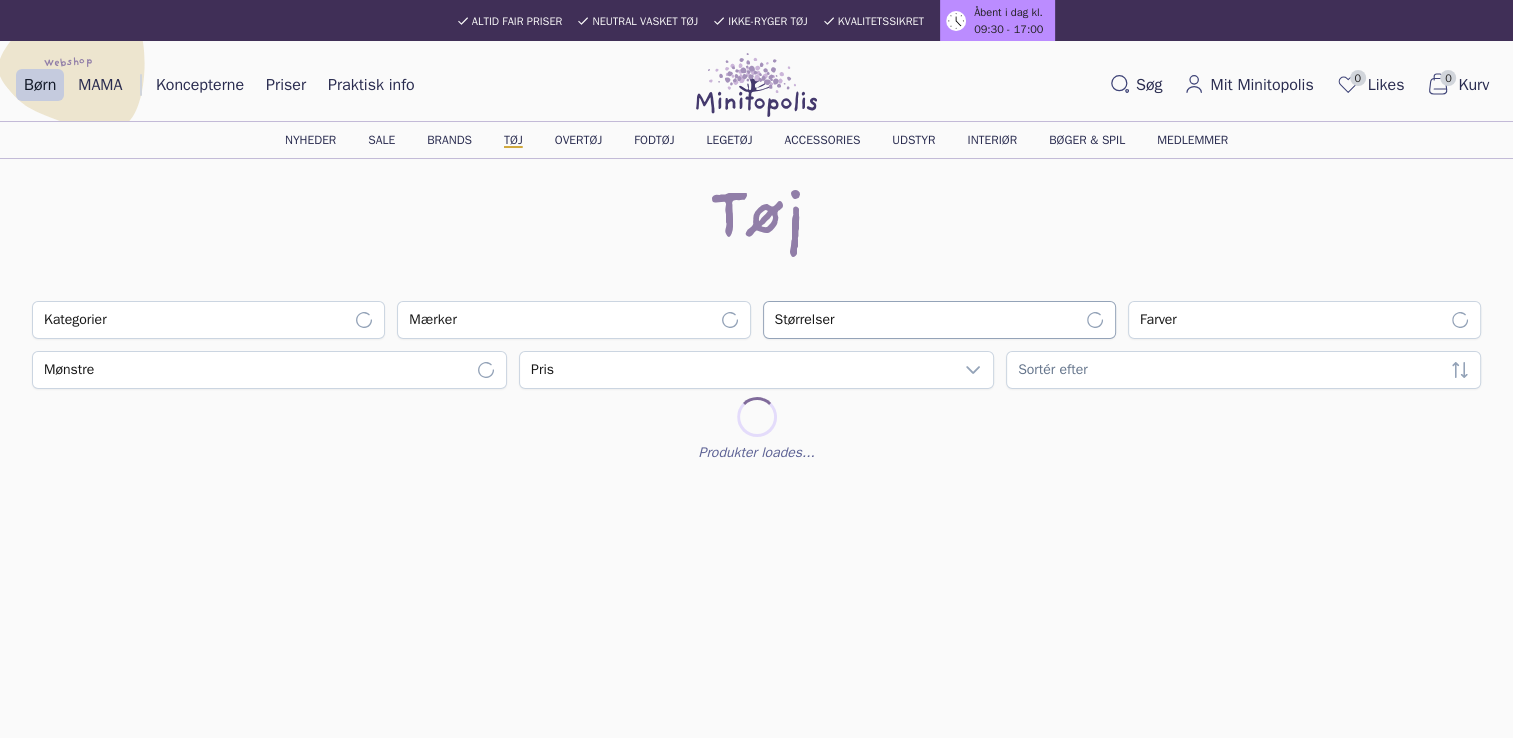 click on "empty" at bounding box center (919, 320) 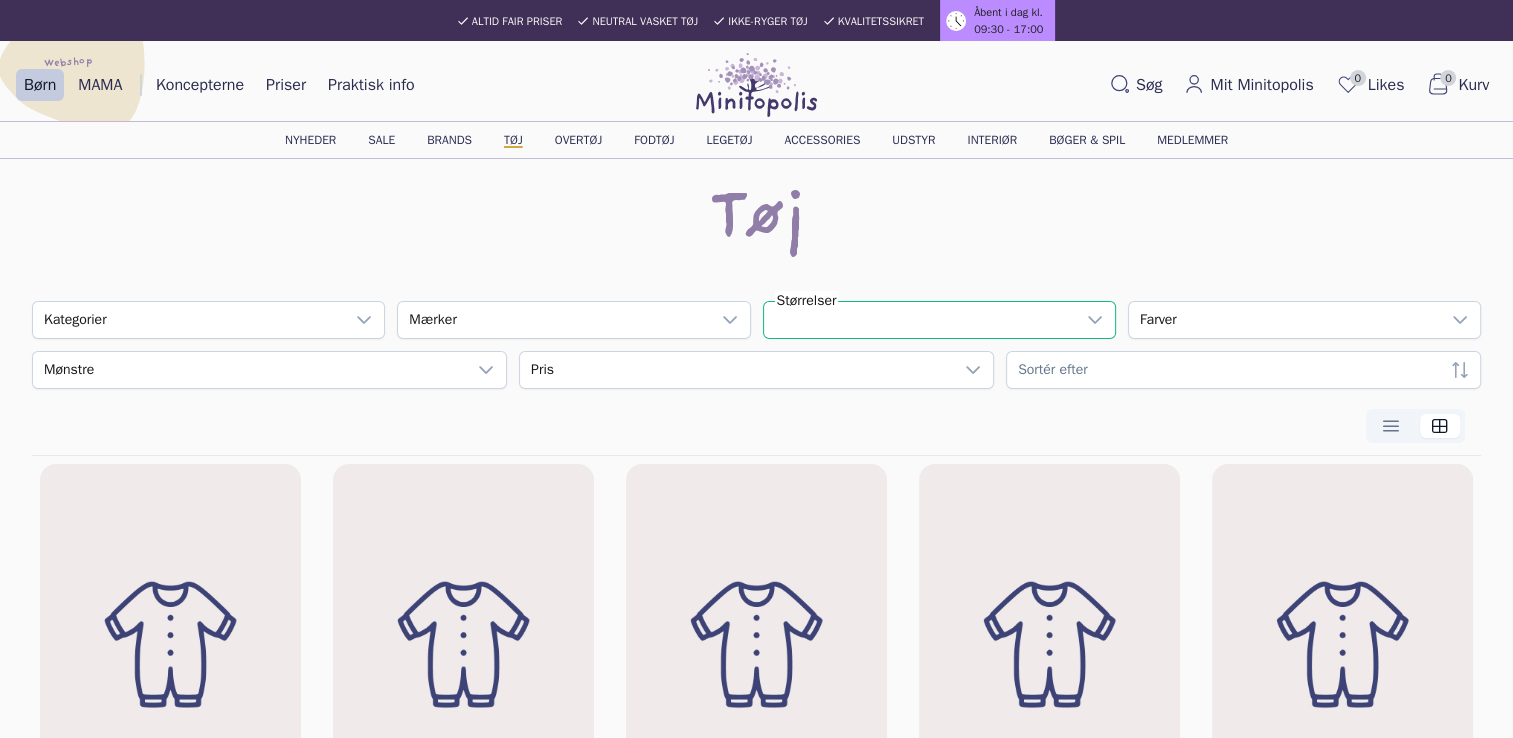 scroll, scrollTop: 20, scrollLeft: 123, axis: both 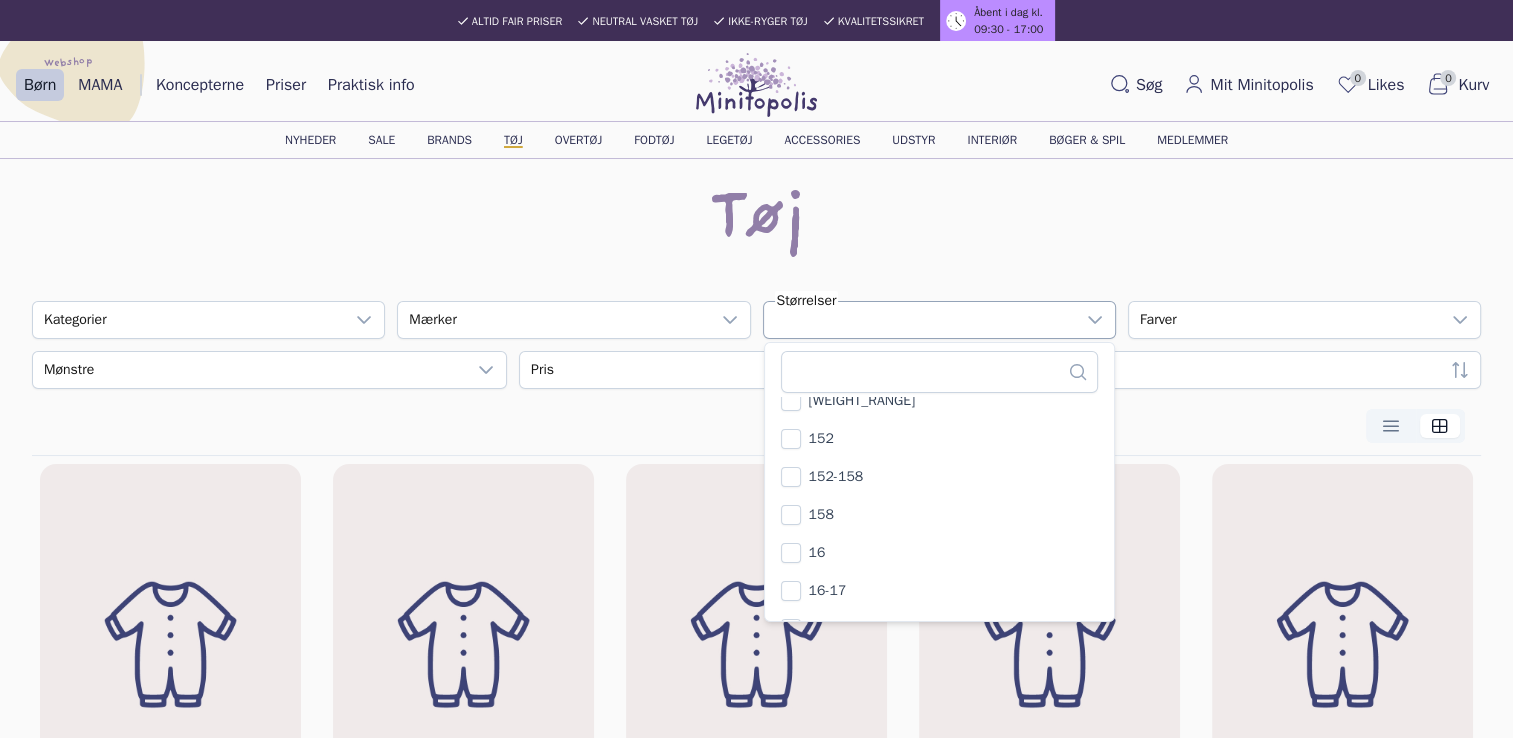 click on "152" at bounding box center [821, 439] 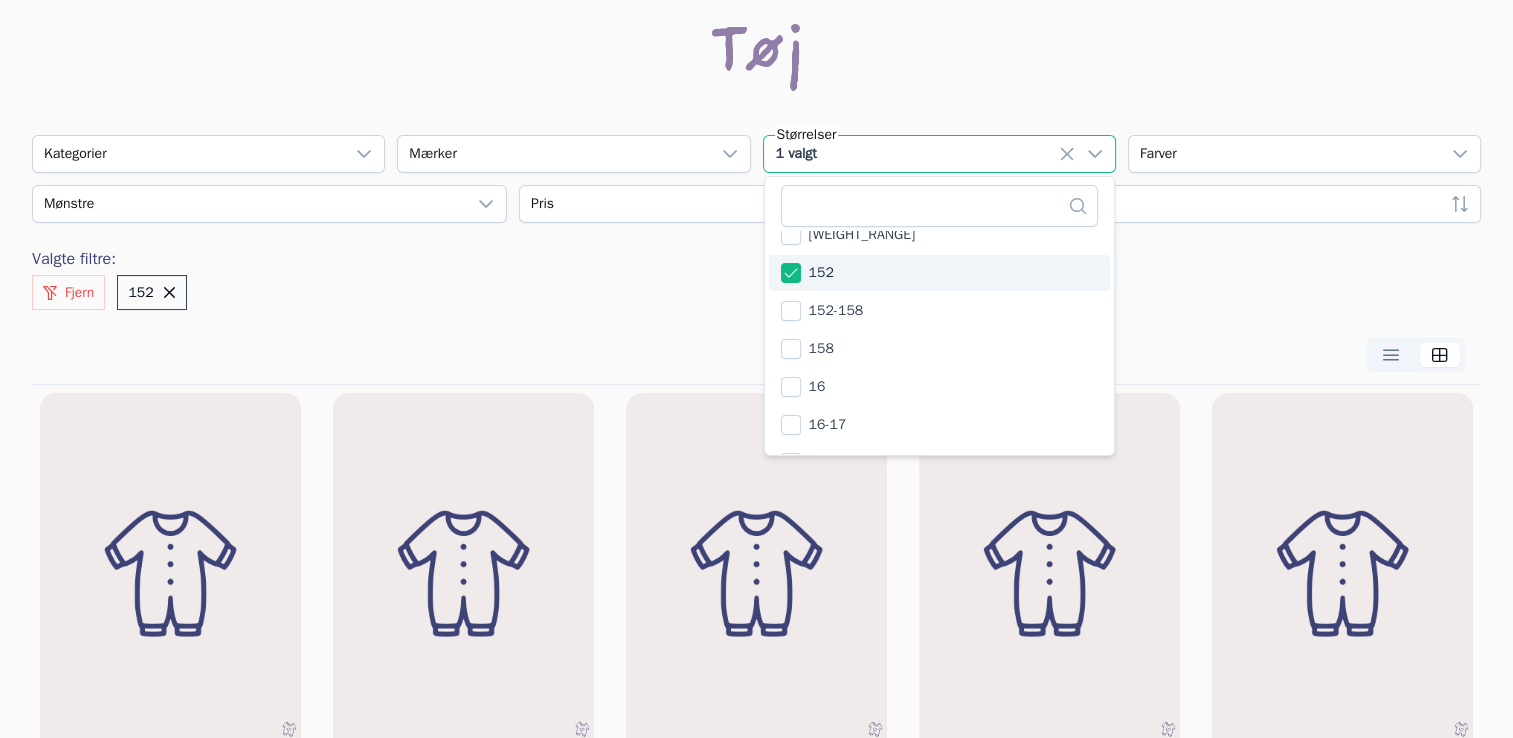 scroll, scrollTop: 0, scrollLeft: 0, axis: both 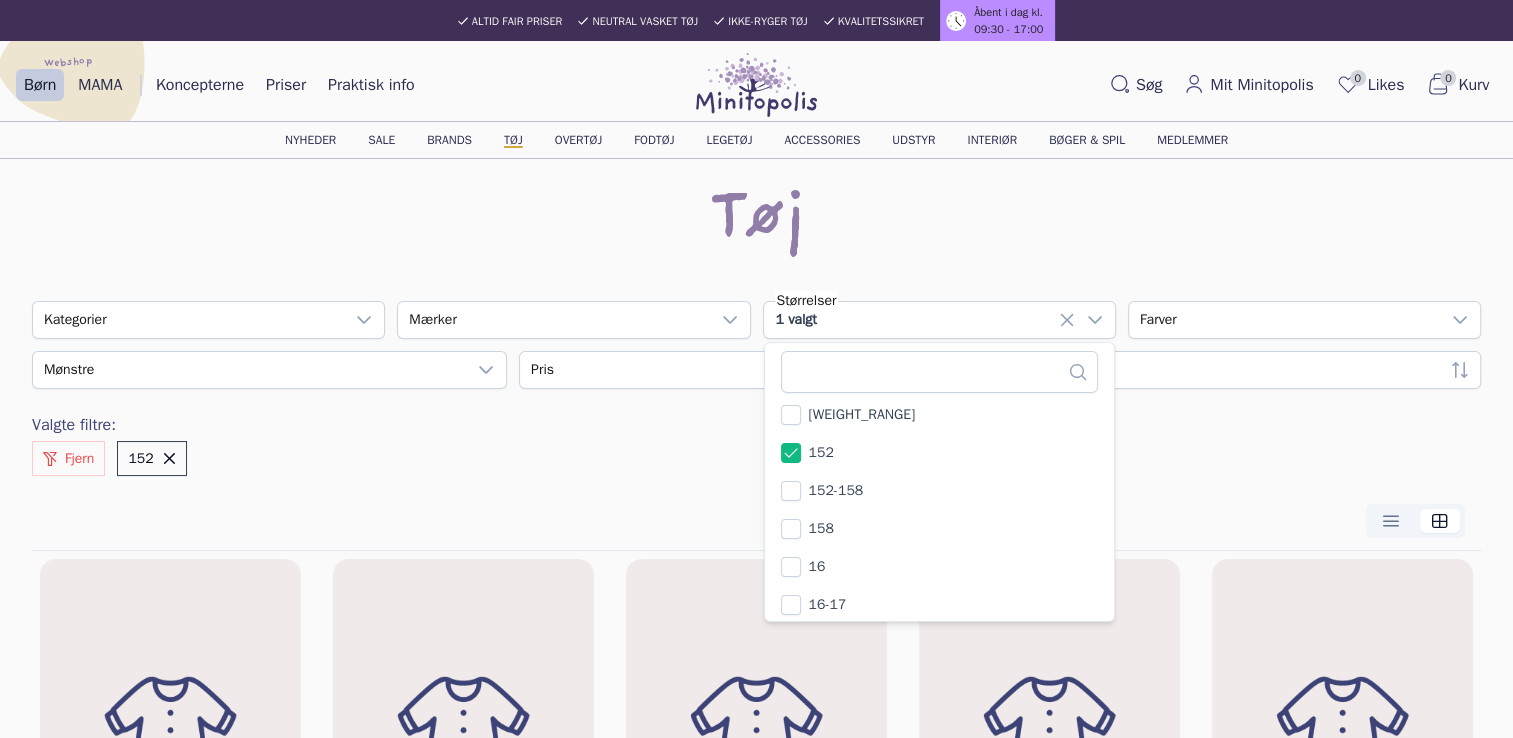 click on "[TEXT] [NUMBER] [SIZE_RANGE]" at bounding box center [756, 2422] 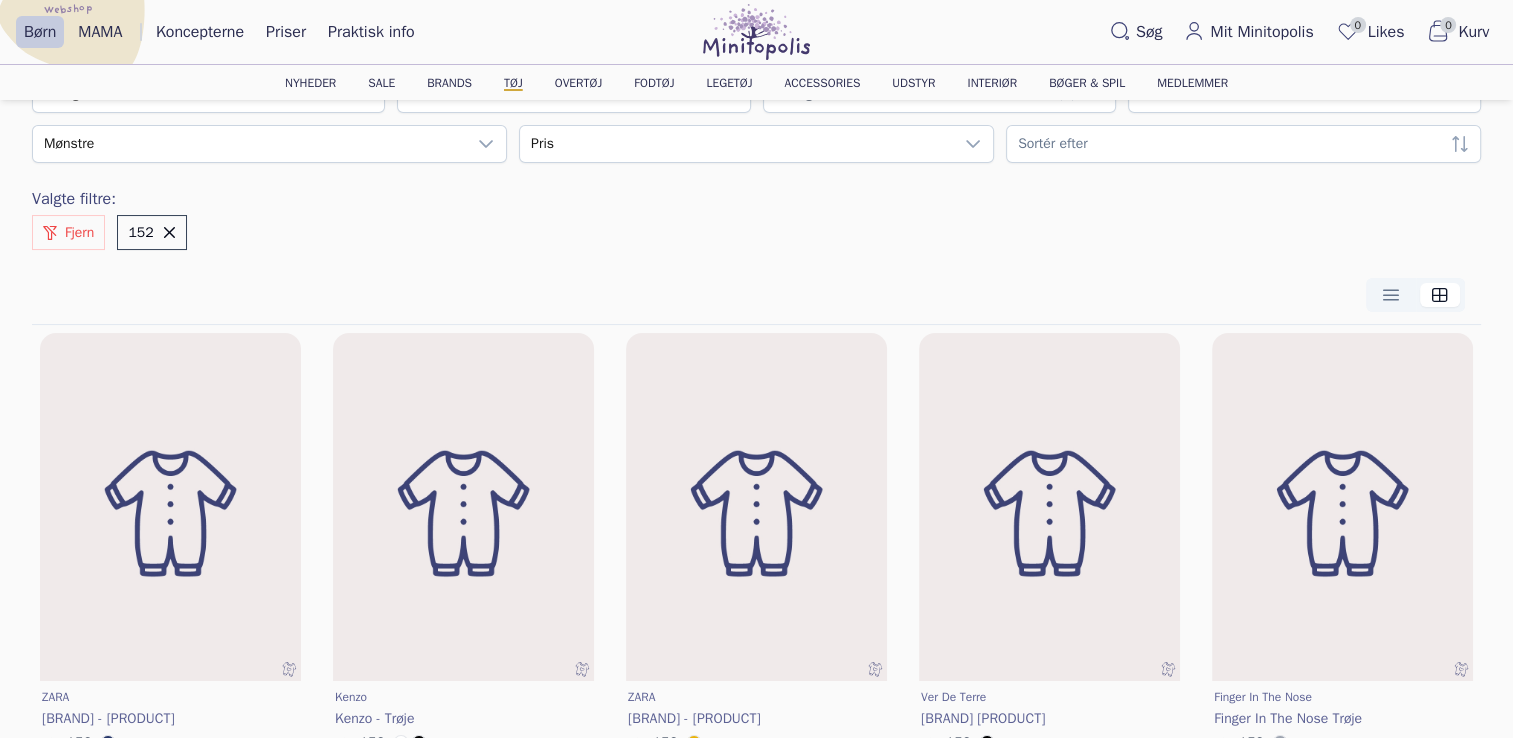 scroll, scrollTop: 0, scrollLeft: 0, axis: both 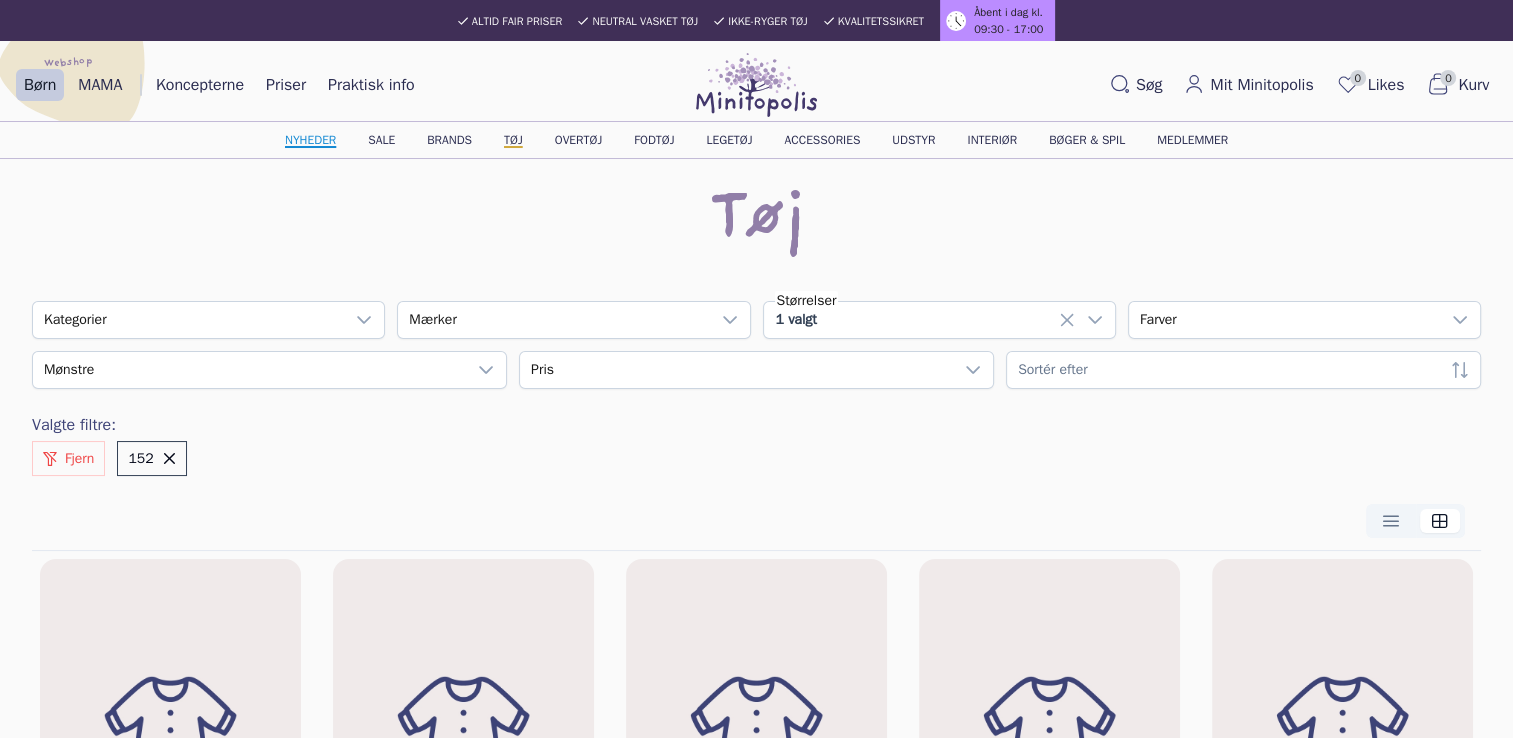 click on "Nyheder" at bounding box center (310, 140) 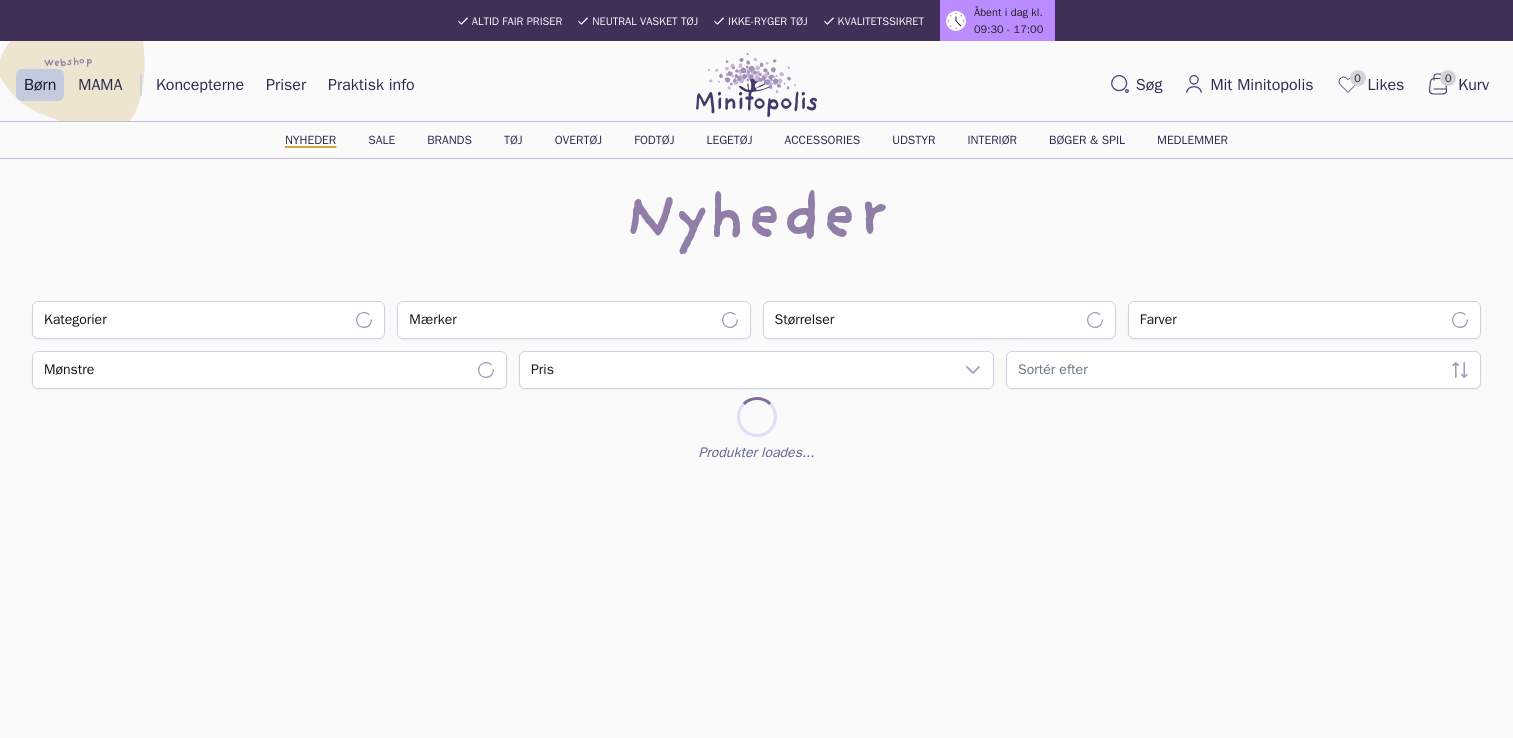 scroll, scrollTop: 0, scrollLeft: 0, axis: both 